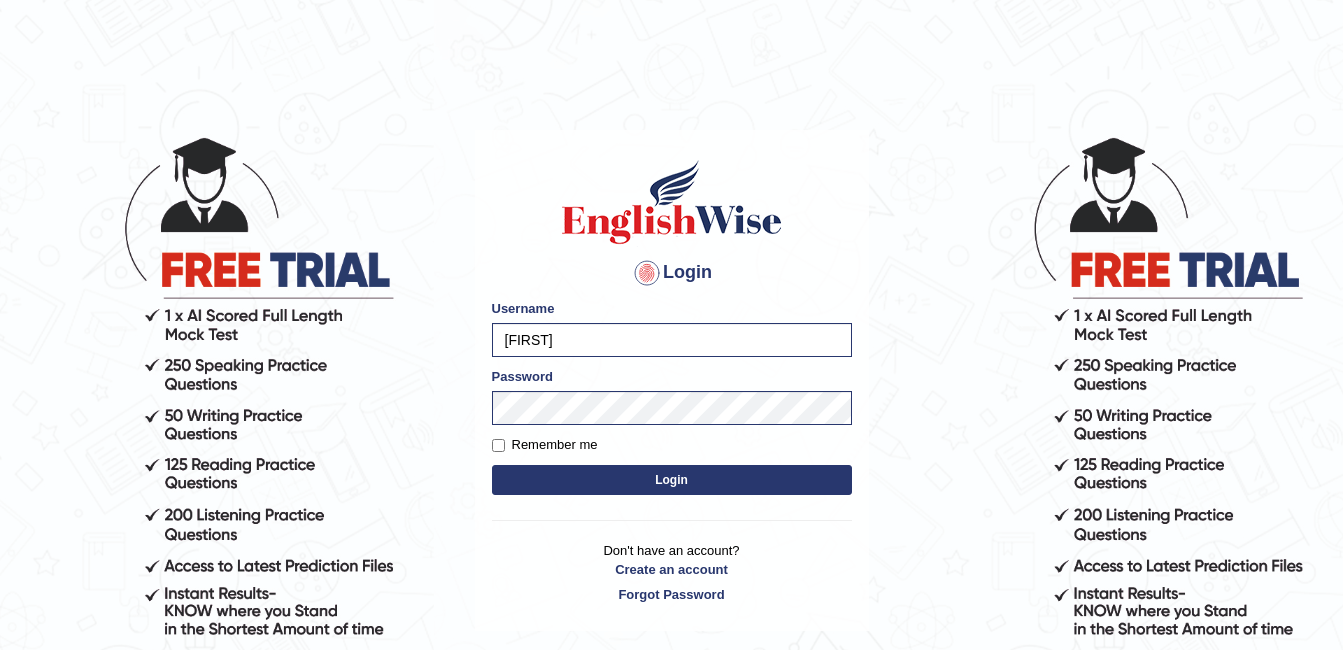 scroll, scrollTop: 0, scrollLeft: 0, axis: both 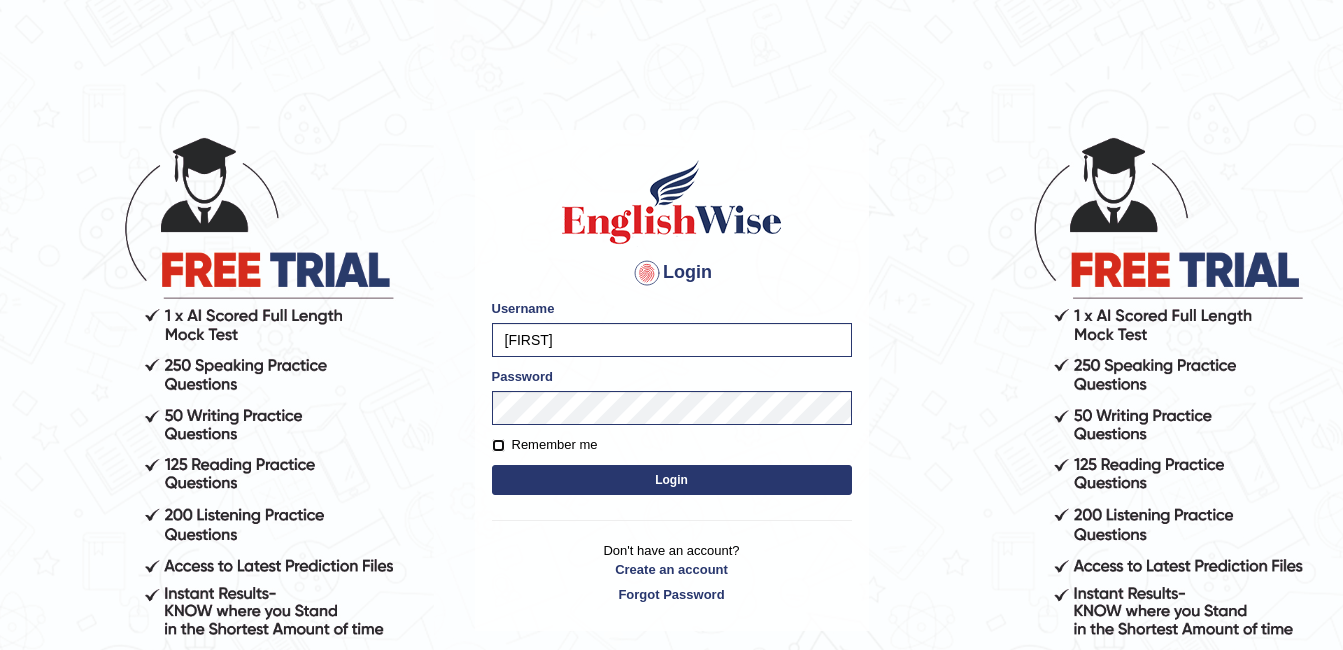 click on "Remember me" at bounding box center (498, 445) 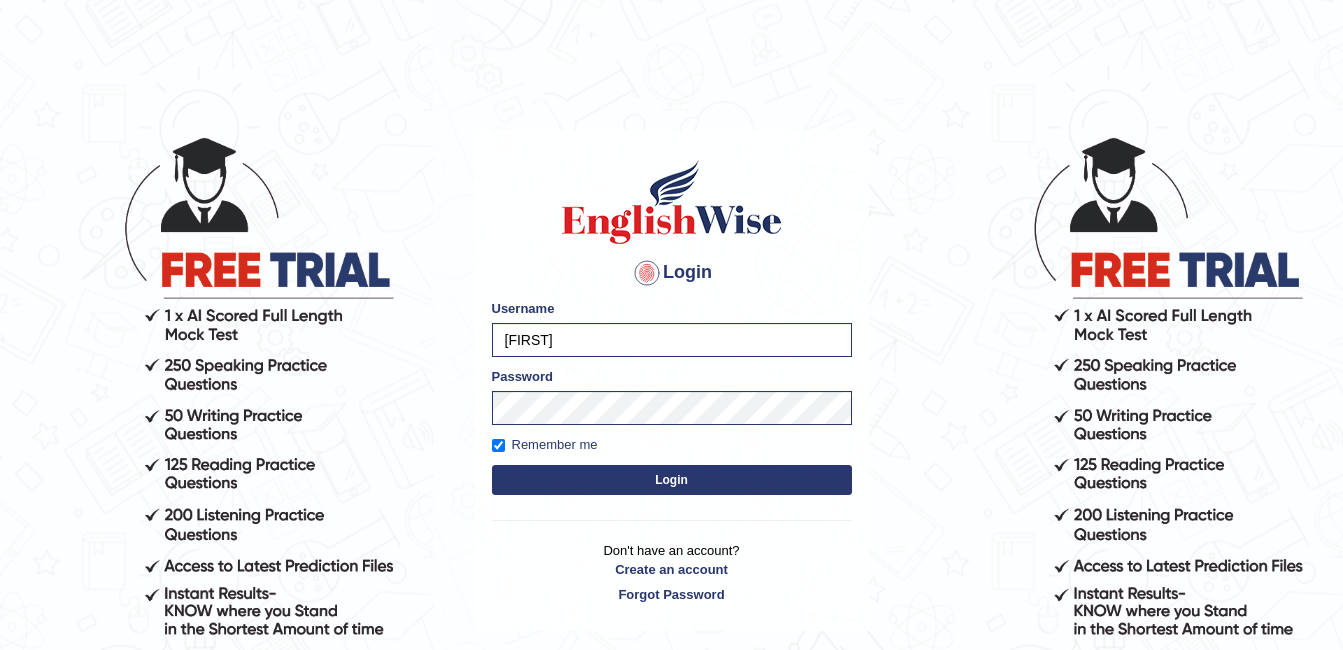click on "Login" at bounding box center [672, 480] 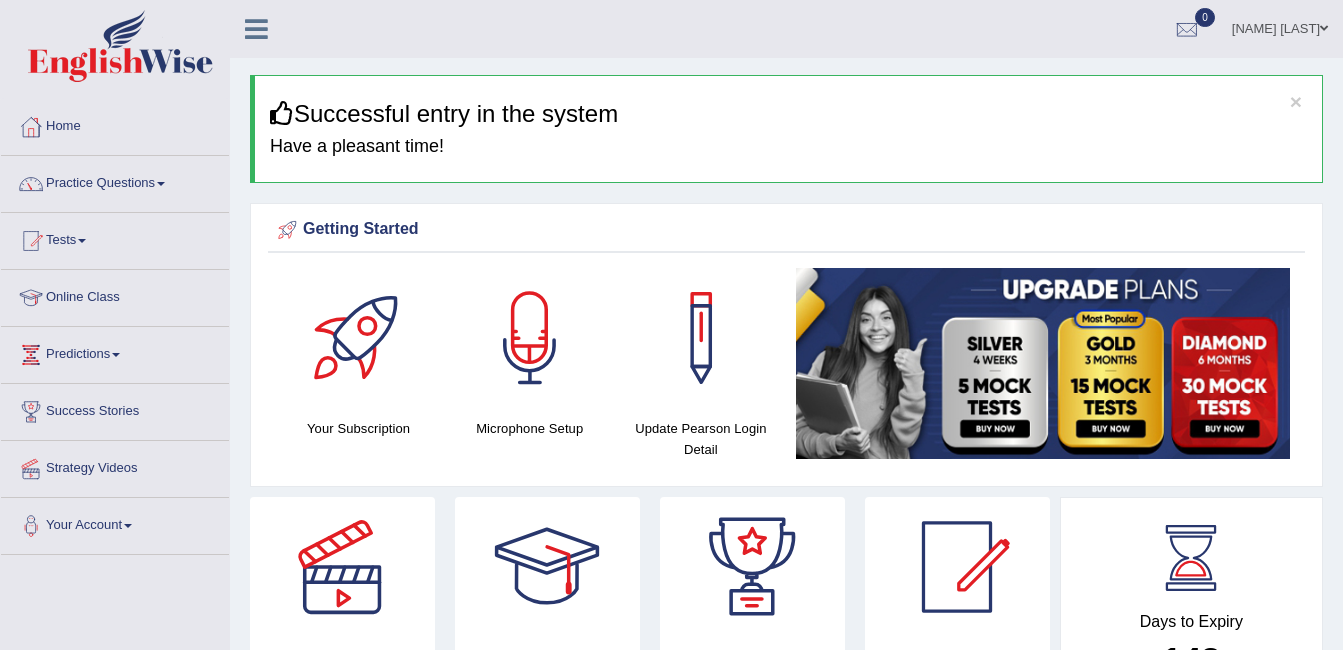 scroll, scrollTop: 0, scrollLeft: 0, axis: both 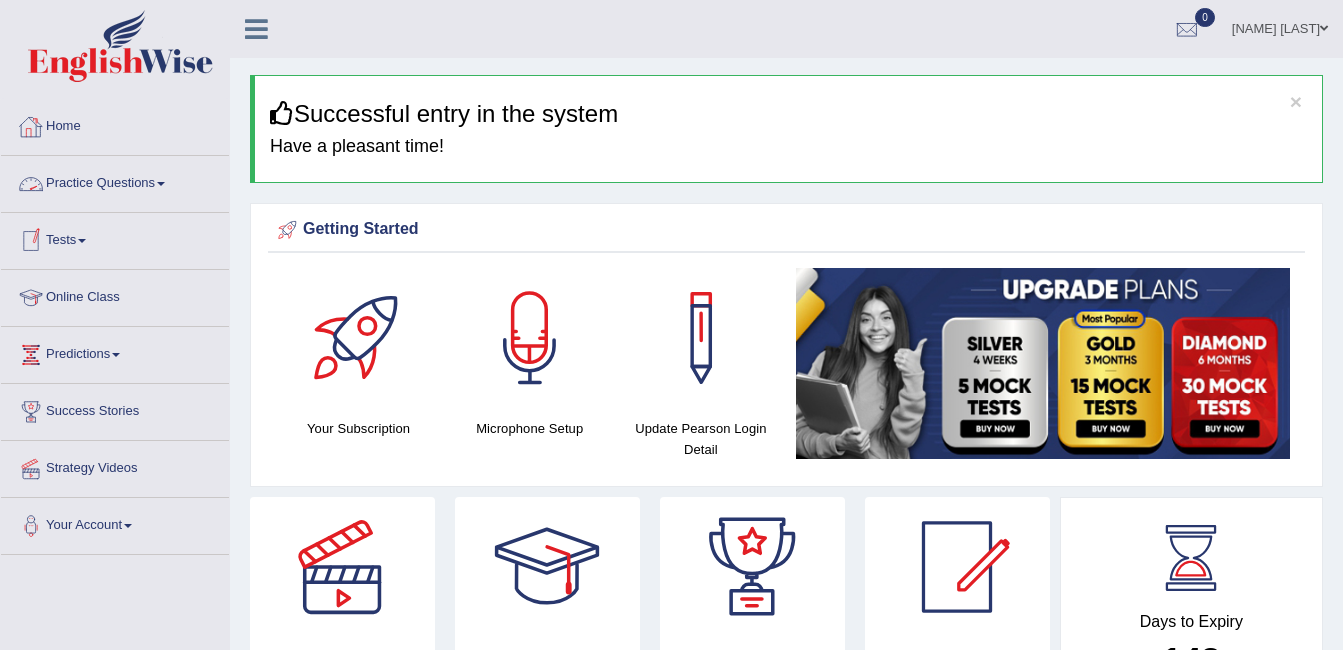 click on "Home" at bounding box center (115, 124) 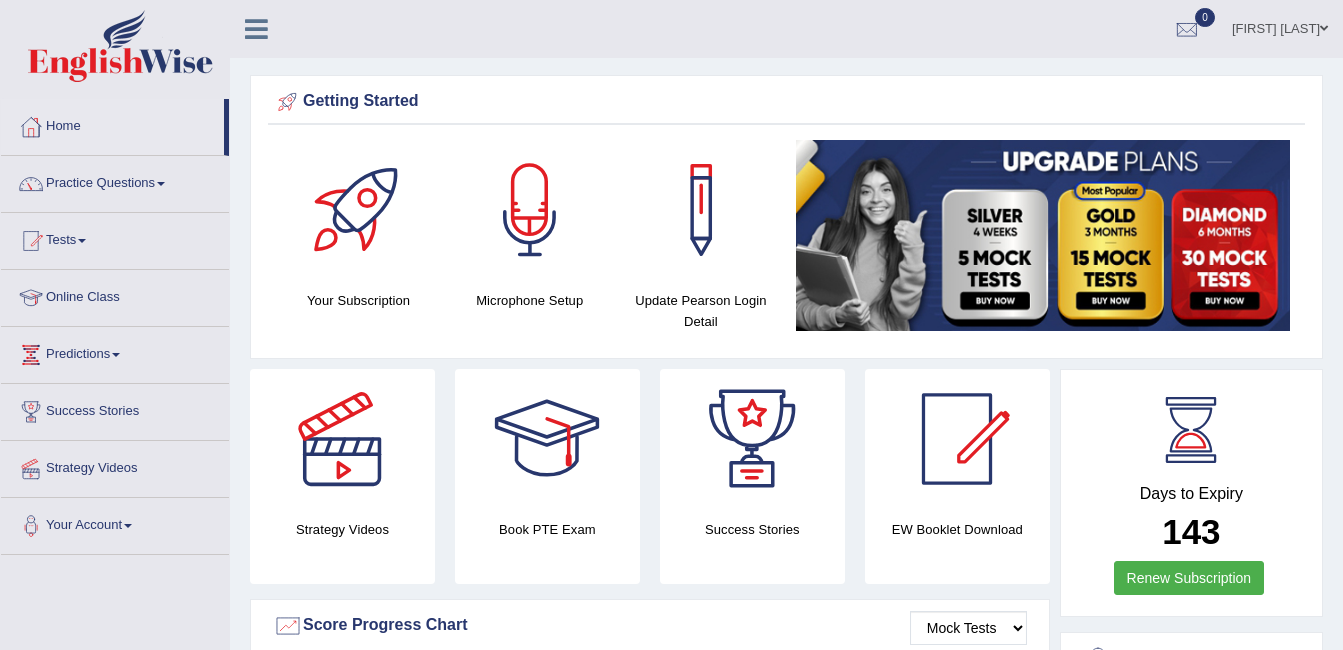 scroll, scrollTop: 0, scrollLeft: 0, axis: both 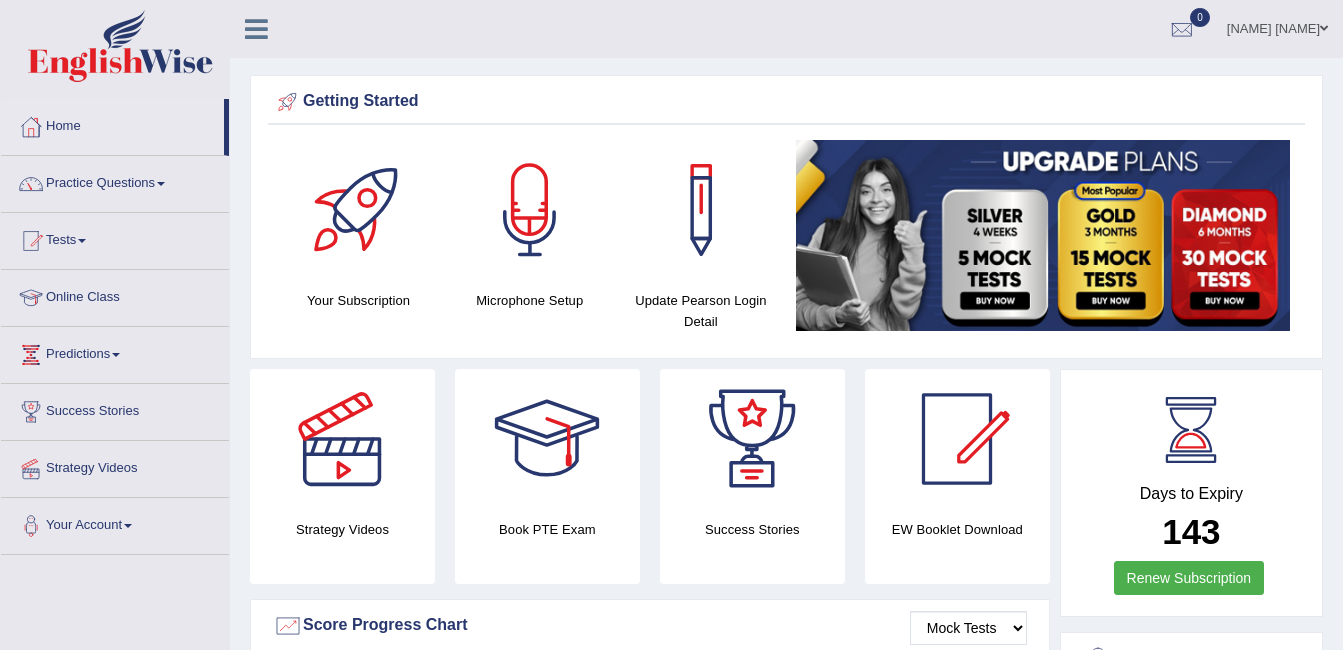 click on "Online Class" at bounding box center [115, 295] 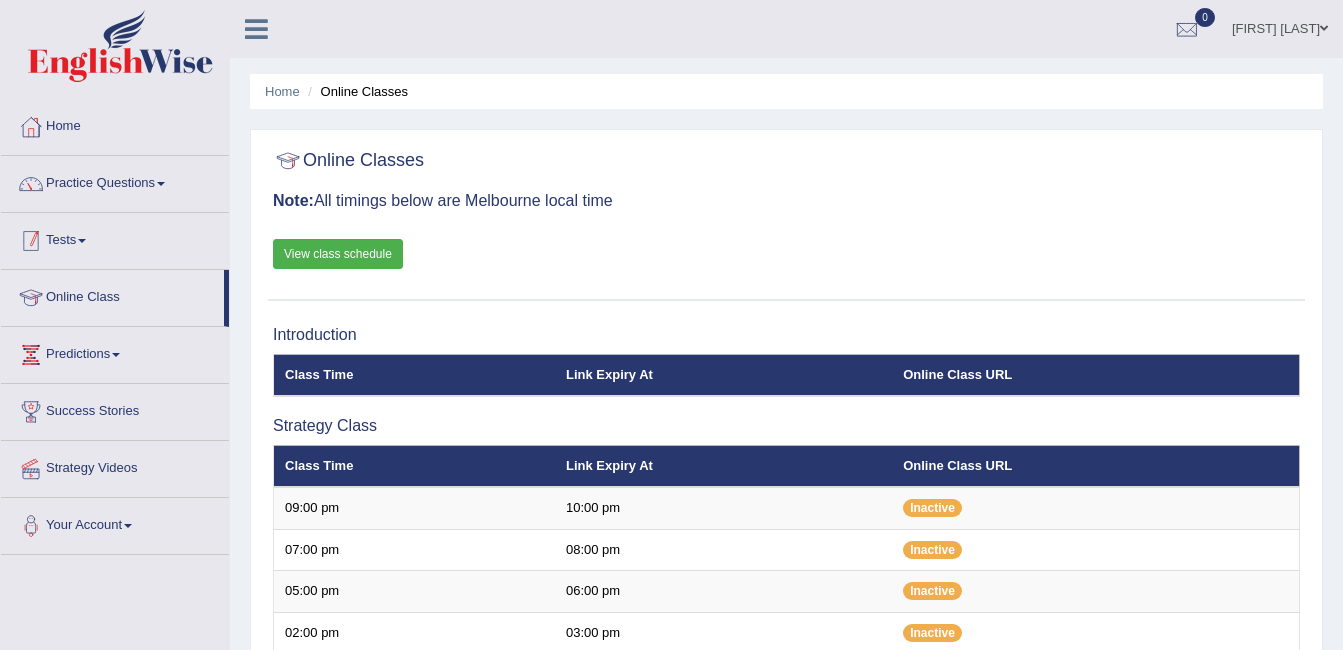 scroll, scrollTop: 0, scrollLeft: 0, axis: both 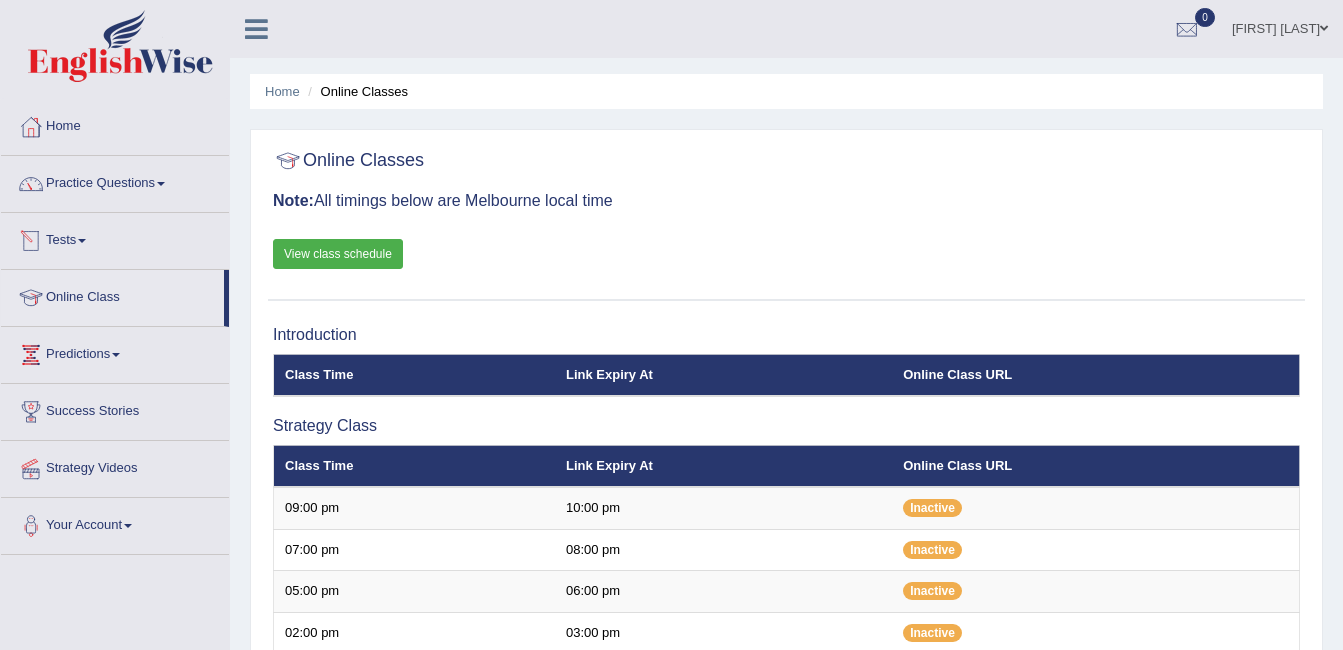 click on "Online Classes
Note:  All timings below are Melbourne local time
View class schedule" at bounding box center (786, 220) 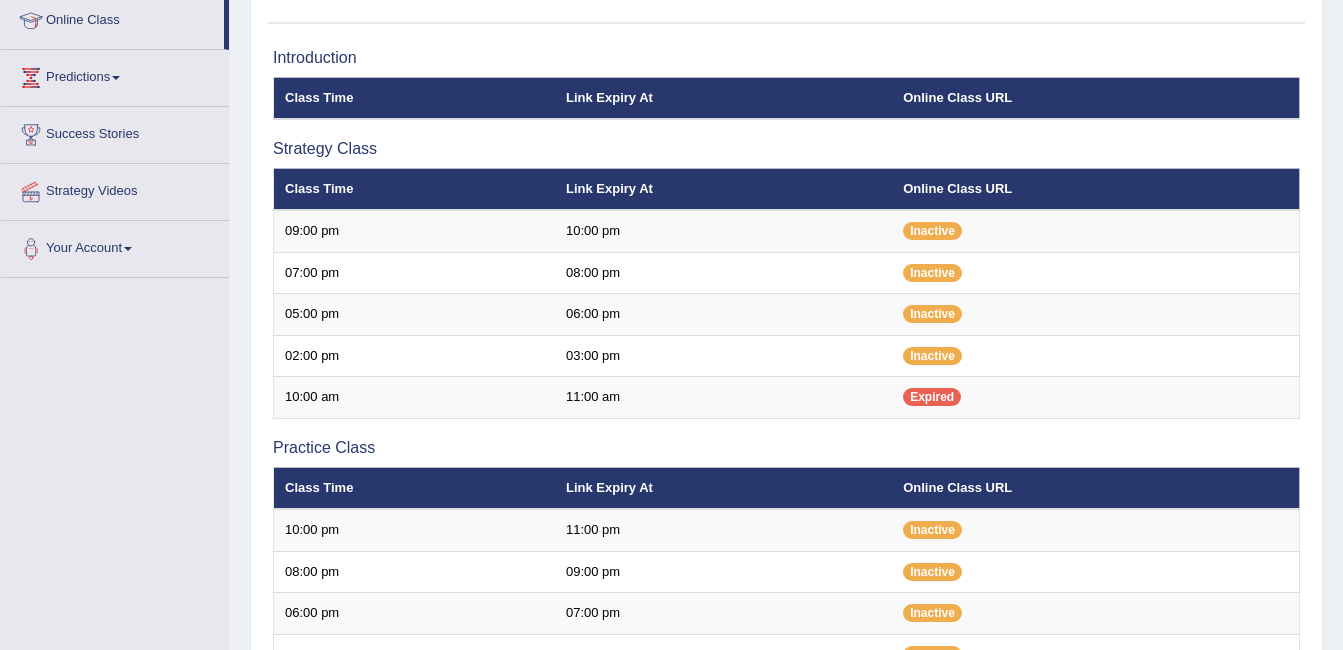 scroll, scrollTop: 280, scrollLeft: 0, axis: vertical 